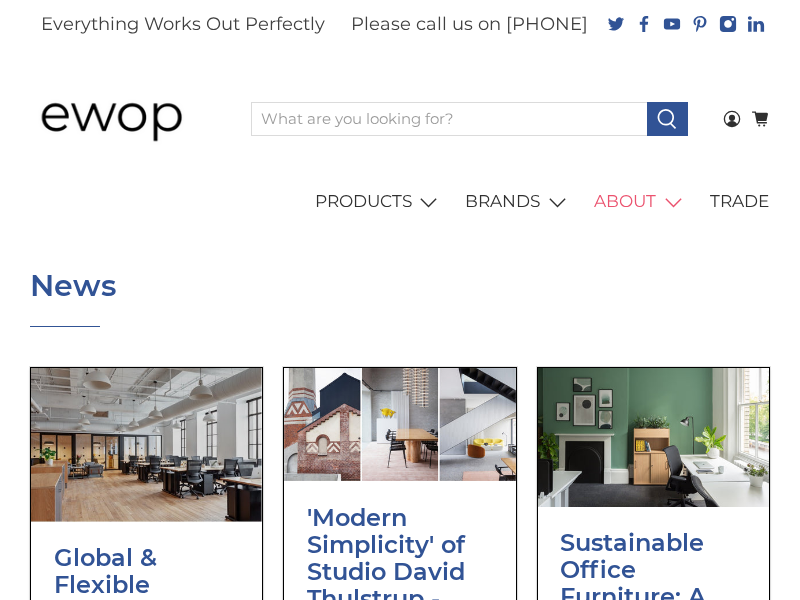 scroll, scrollTop: 0, scrollLeft: 0, axis: both 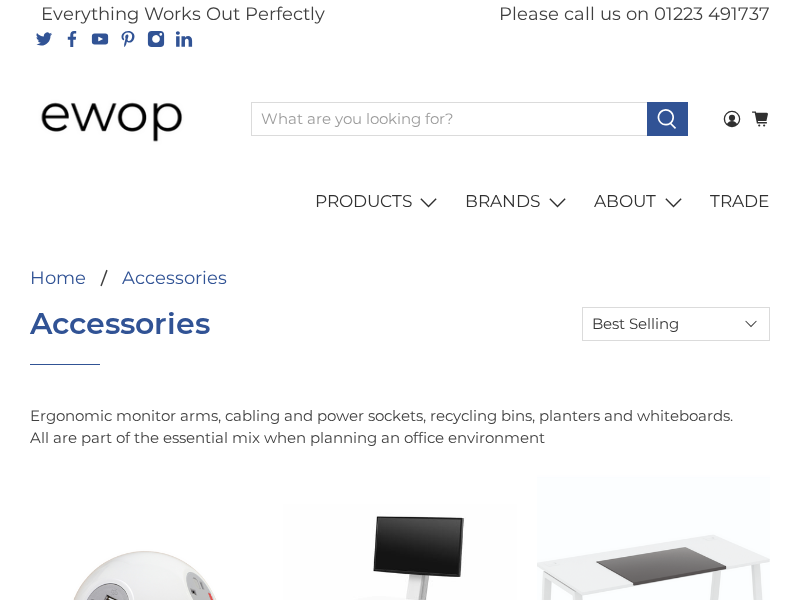 select on "best-selling" 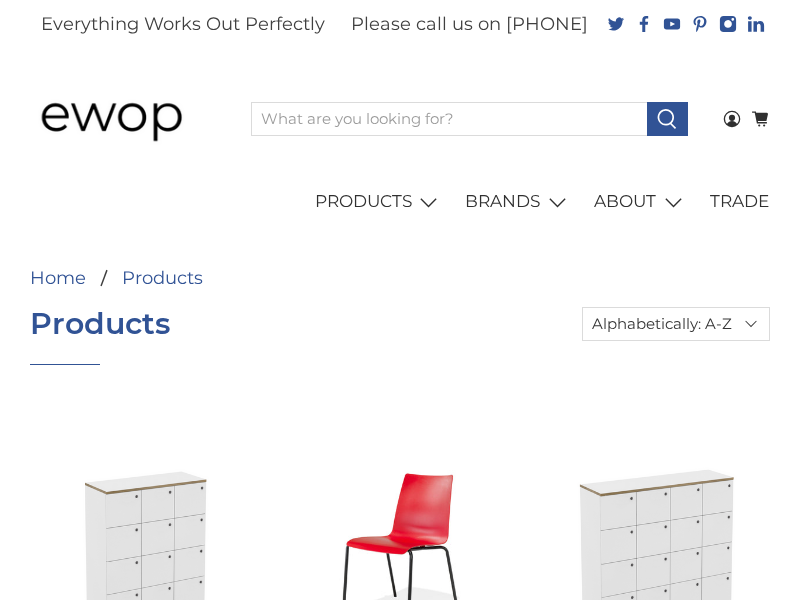 select on "title-ascending" 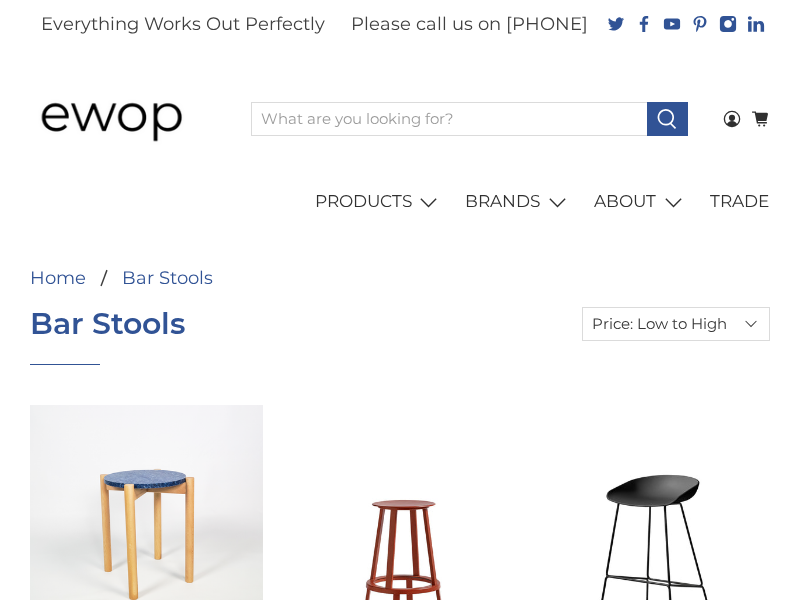select on "price-ascending" 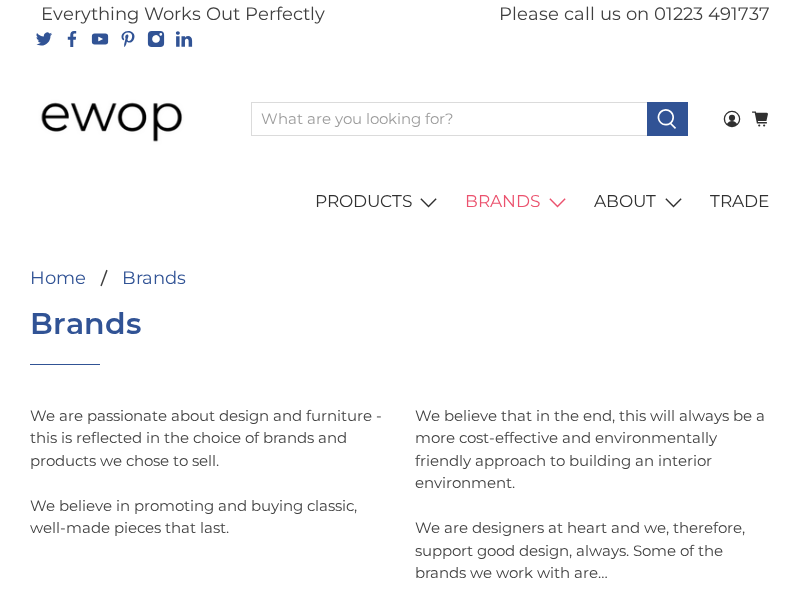 scroll, scrollTop: 0, scrollLeft: 0, axis: both 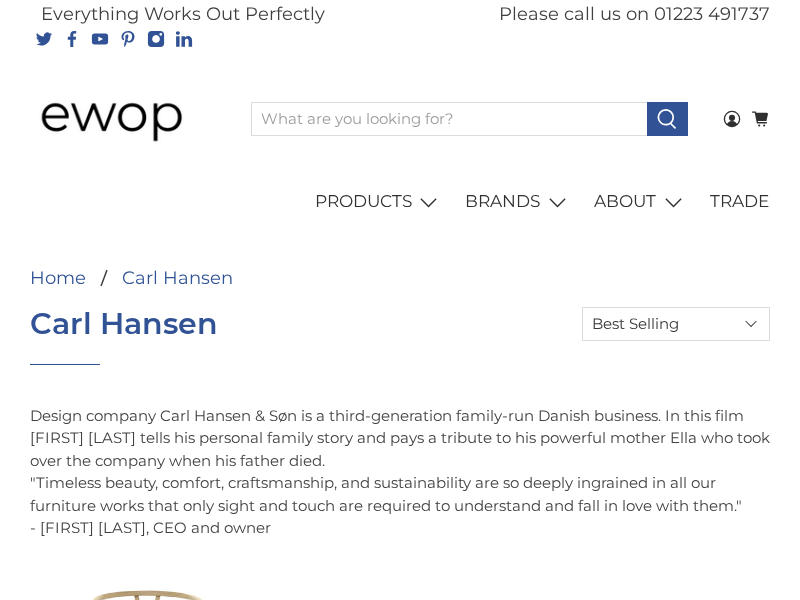 select on "best-selling" 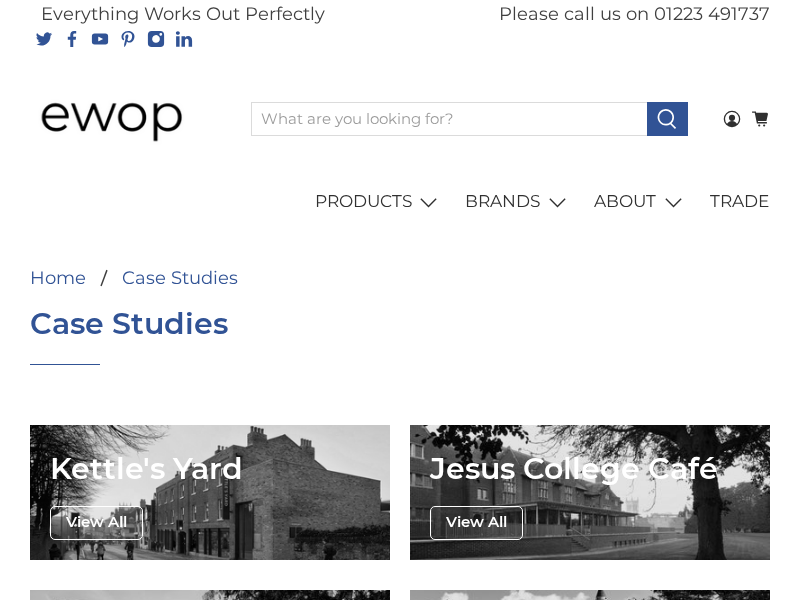 scroll, scrollTop: 0, scrollLeft: 0, axis: both 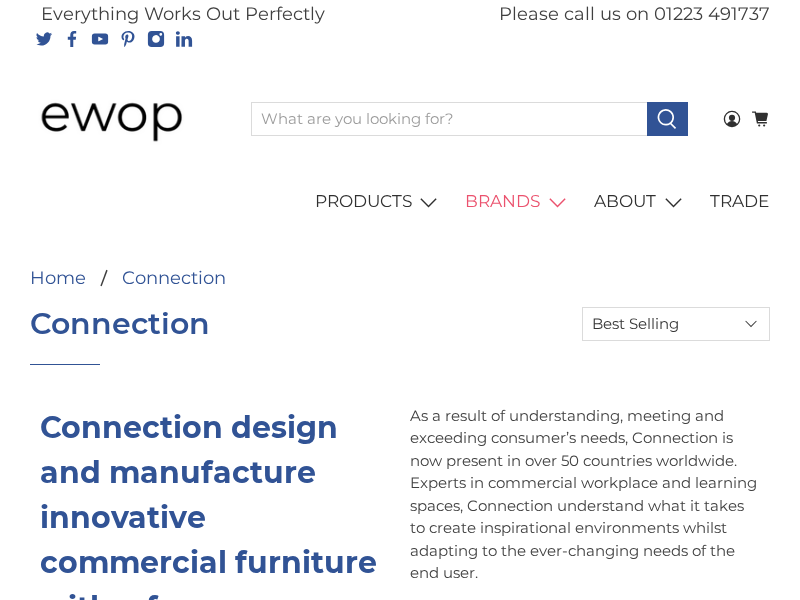 select on "best-selling" 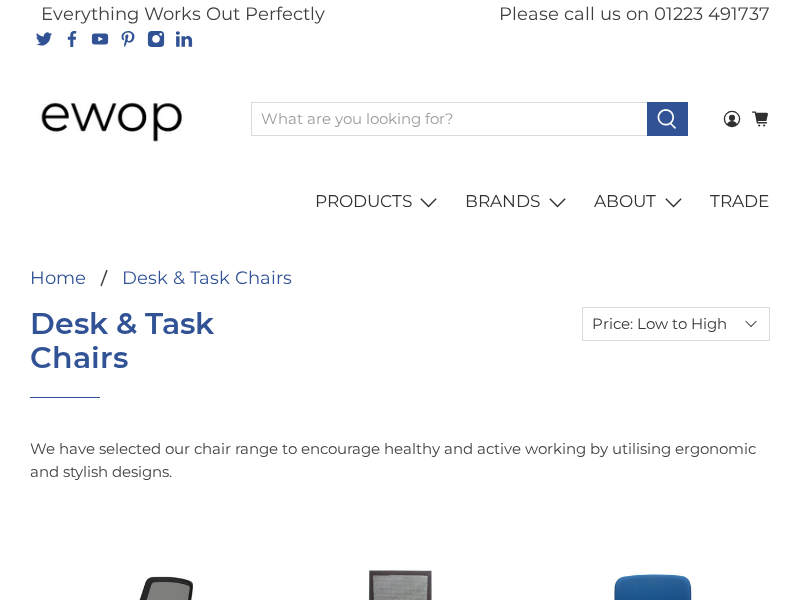select on "price-ascending" 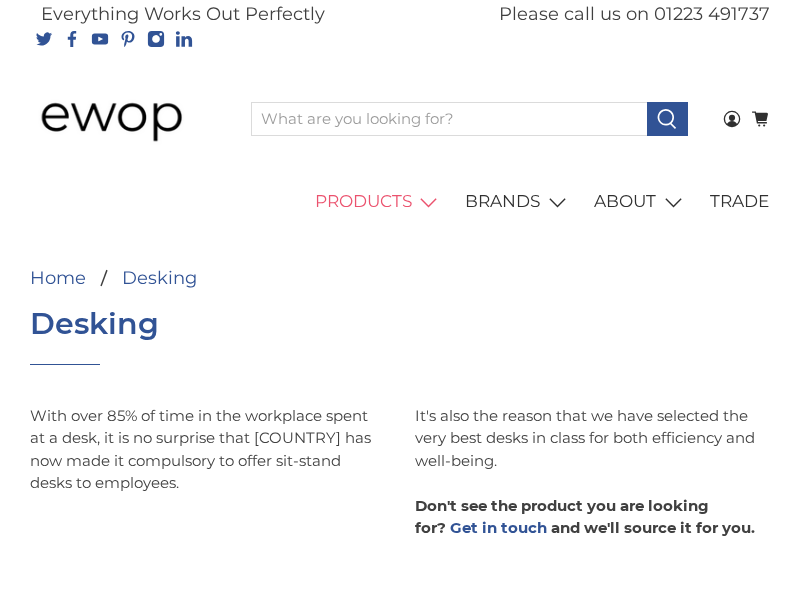 scroll, scrollTop: 0, scrollLeft: 0, axis: both 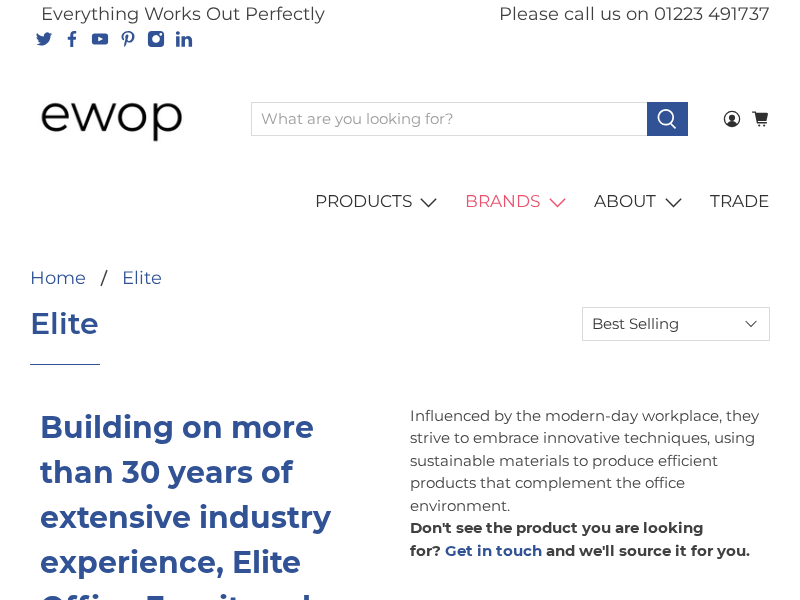select on "best-selling" 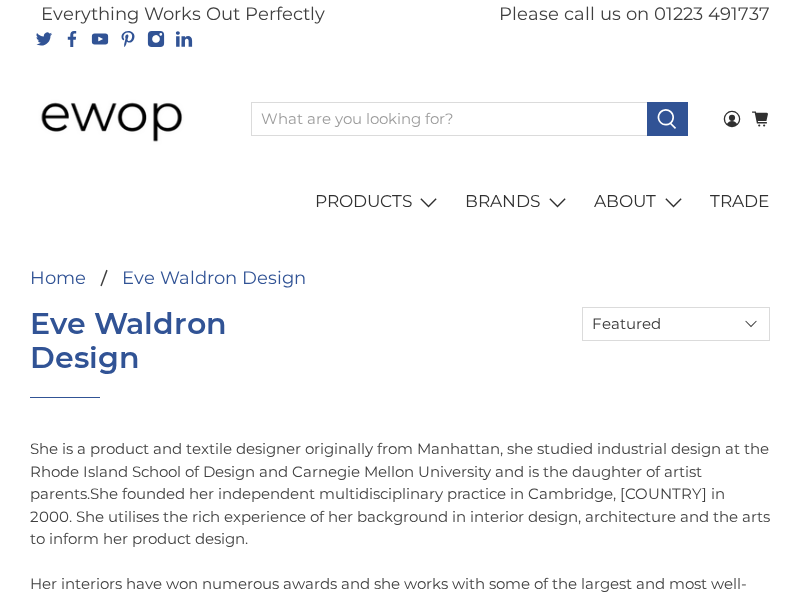 scroll, scrollTop: 0, scrollLeft: 0, axis: both 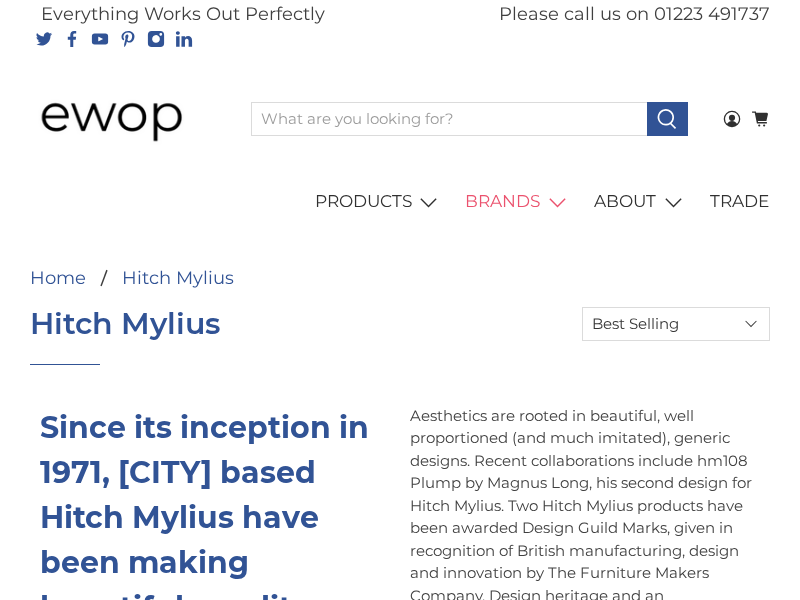 select on "best-selling" 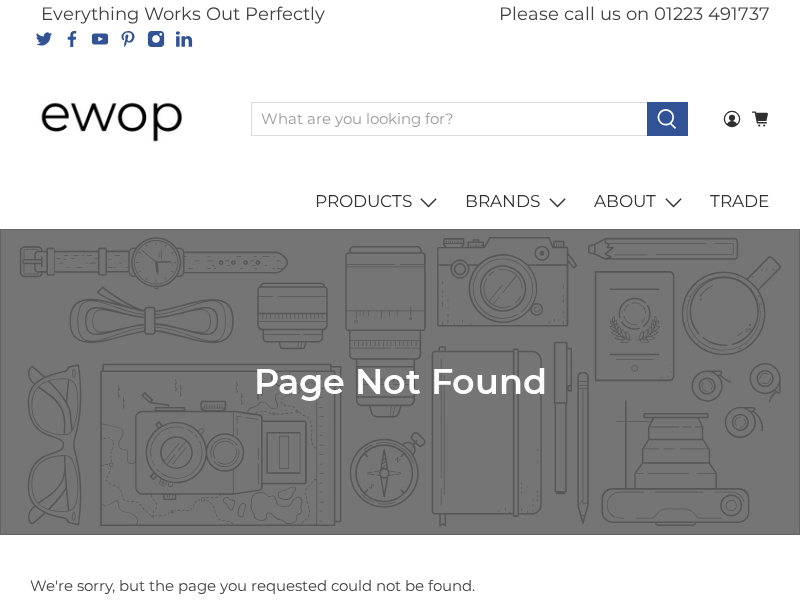 scroll, scrollTop: 0, scrollLeft: 0, axis: both 